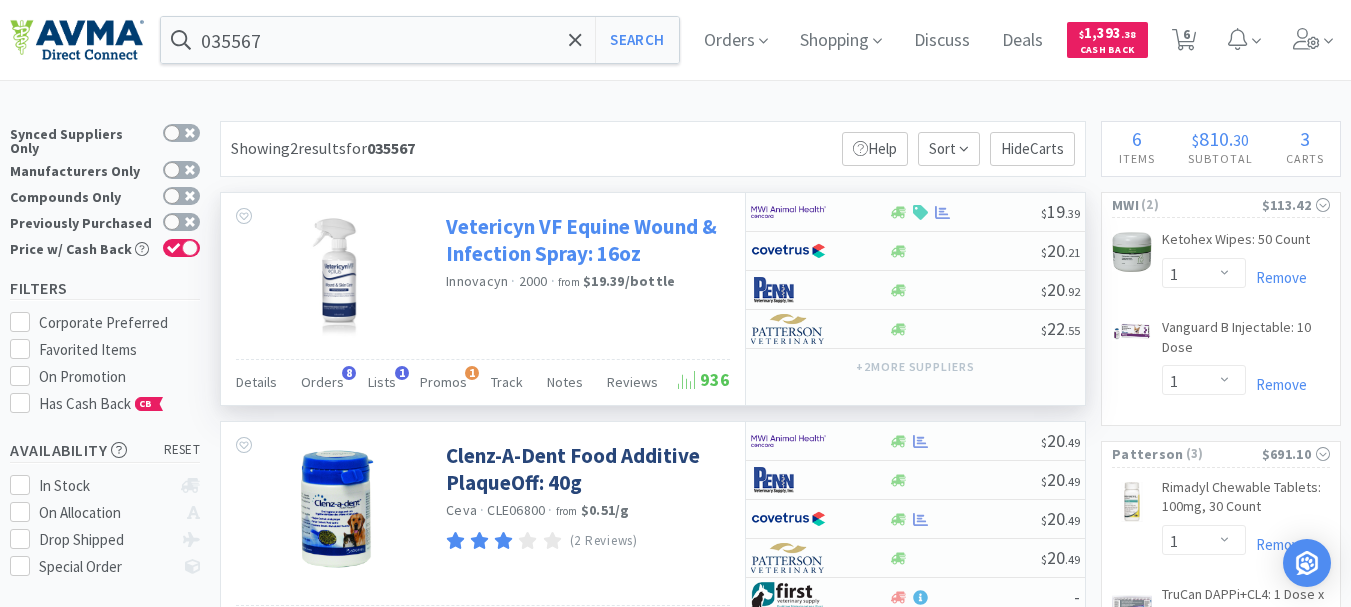 scroll, scrollTop: 0, scrollLeft: 0, axis: both 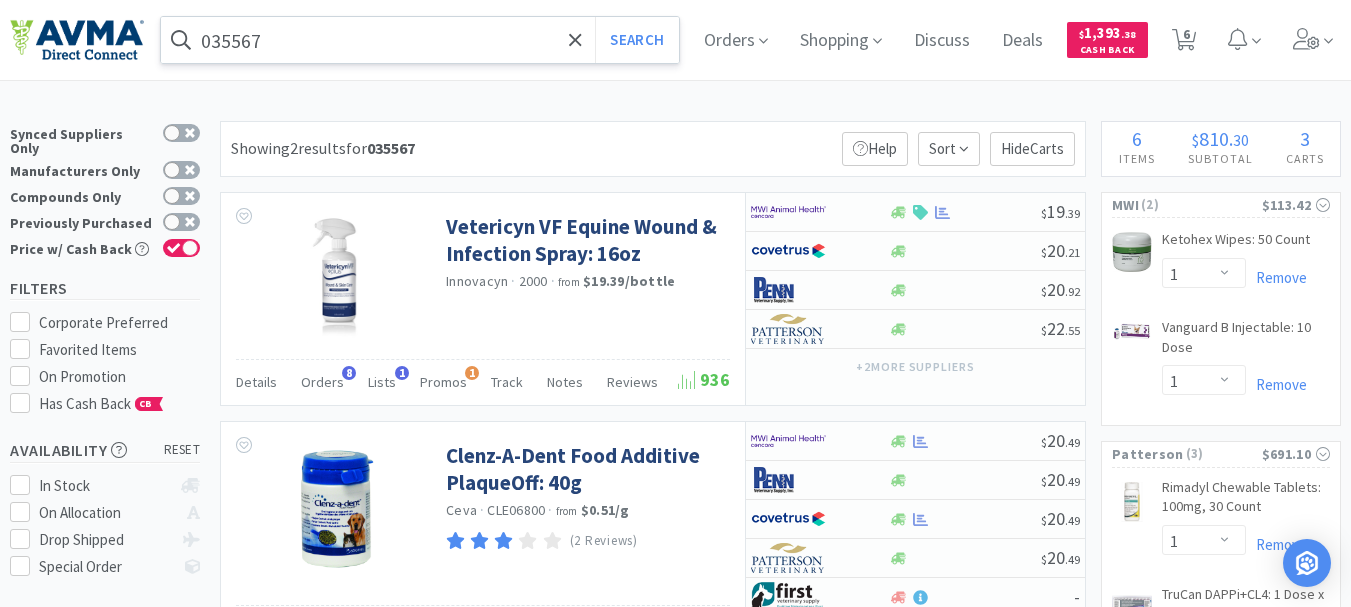 click on "035567" at bounding box center (420, 40) 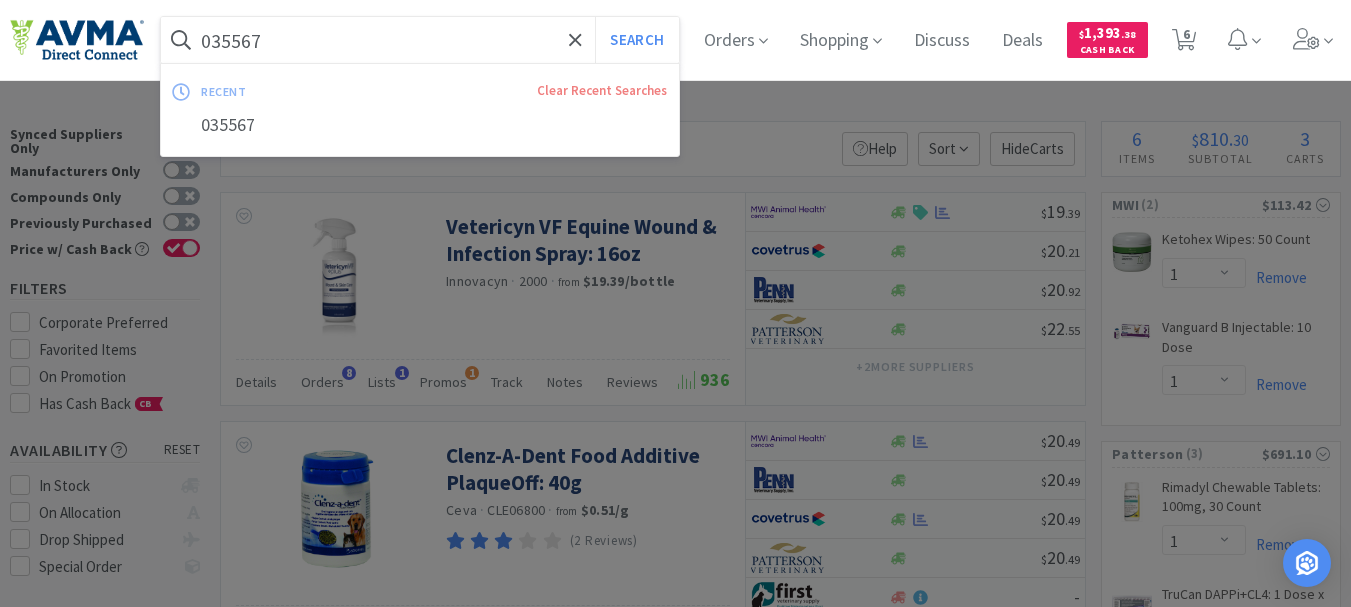 click on "035567" at bounding box center [420, 40] 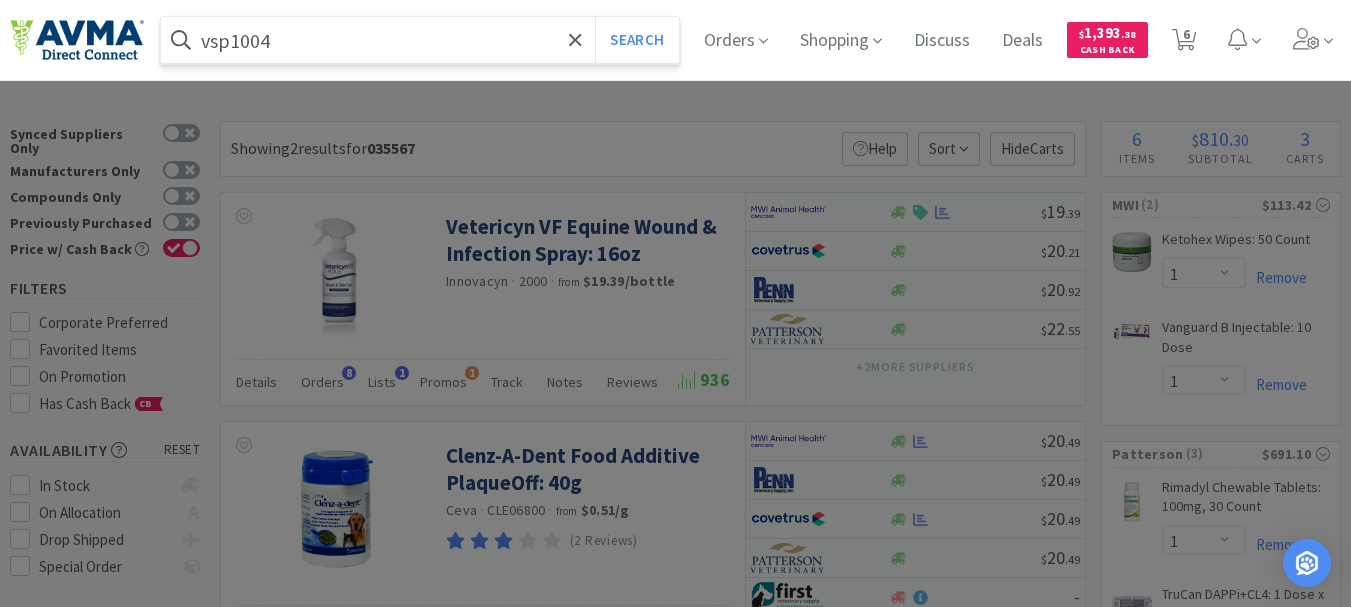 type on "vsp1004" 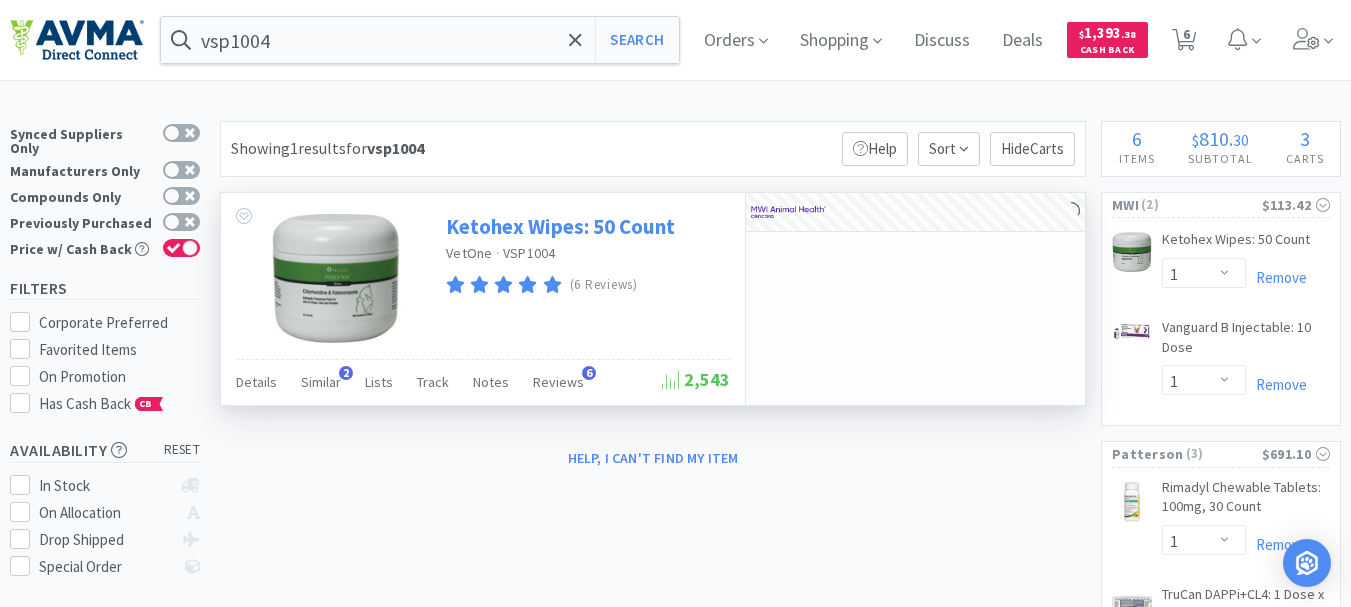 click on "Ketohex Wipes: 50 Count" at bounding box center [560, 226] 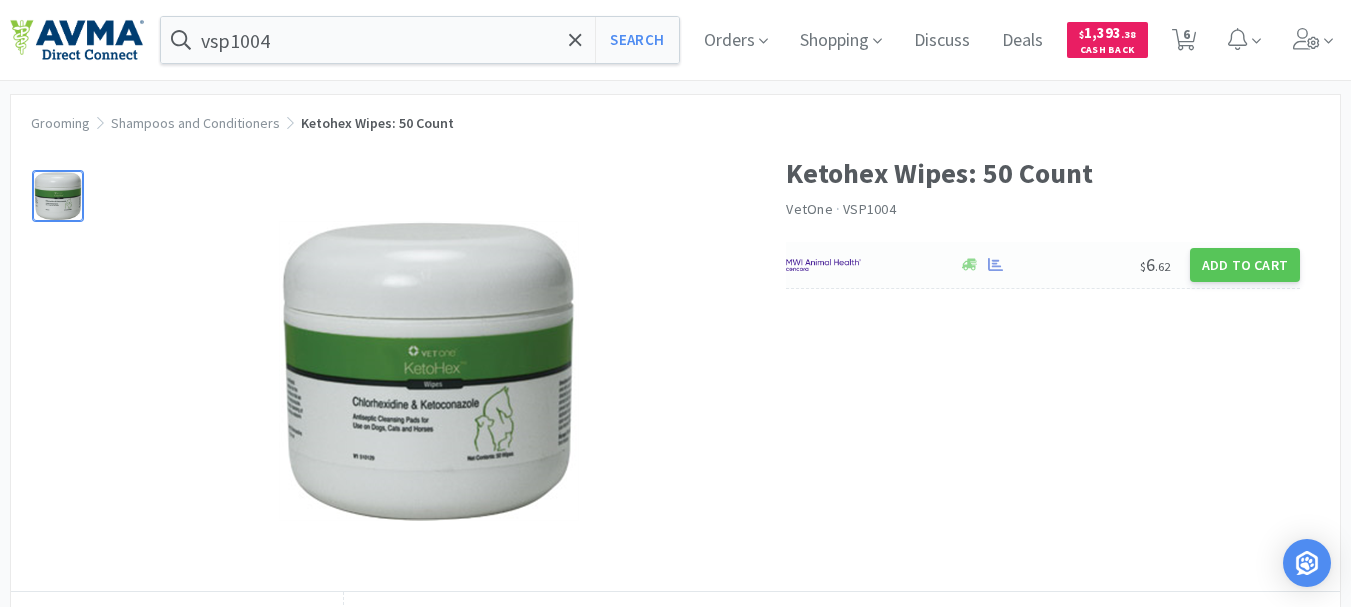 scroll, scrollTop: 0, scrollLeft: 0, axis: both 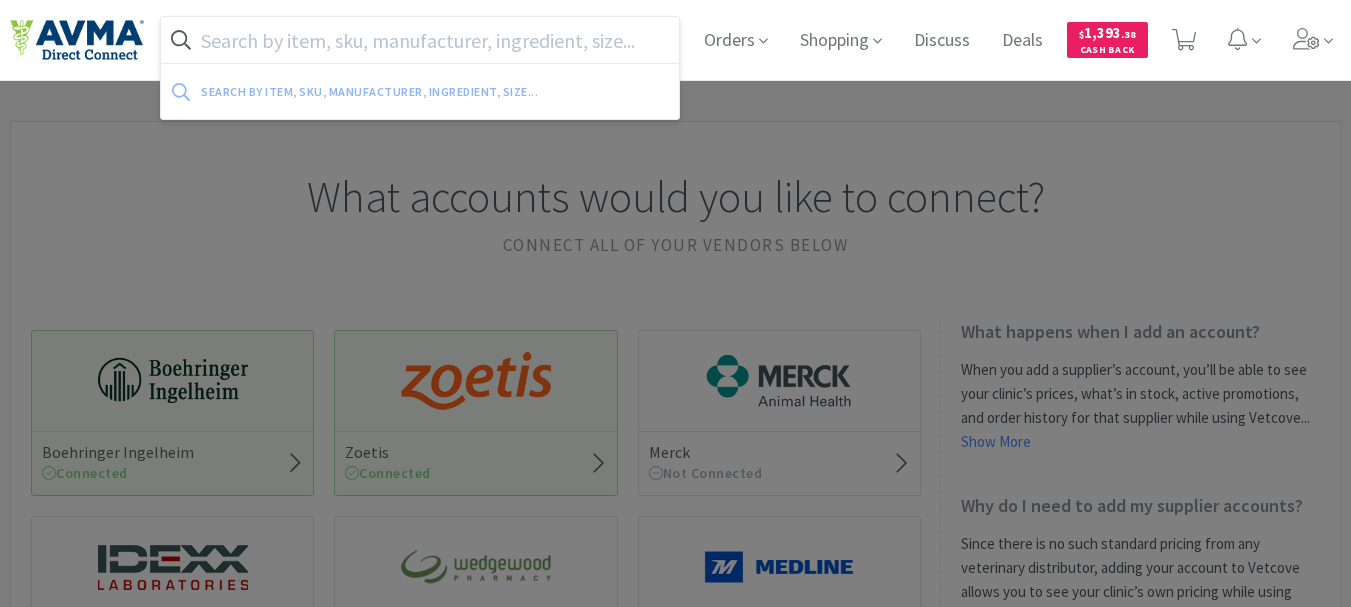 click at bounding box center [420, 40] 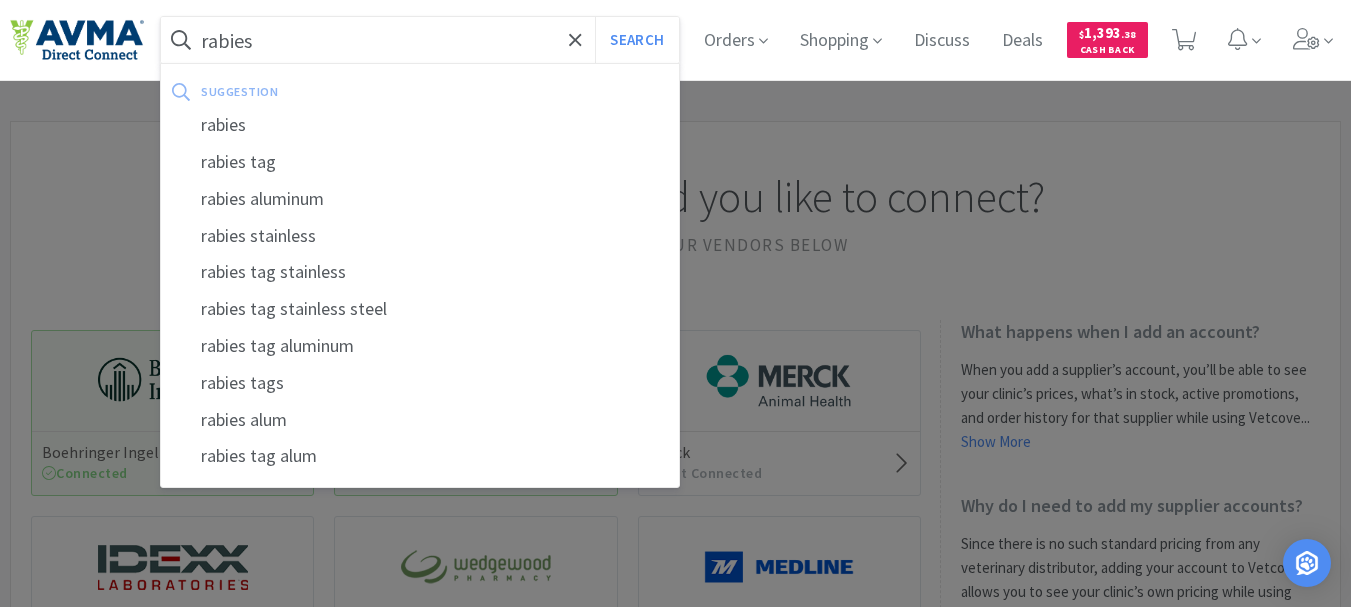 click on "Search" at bounding box center [636, 40] 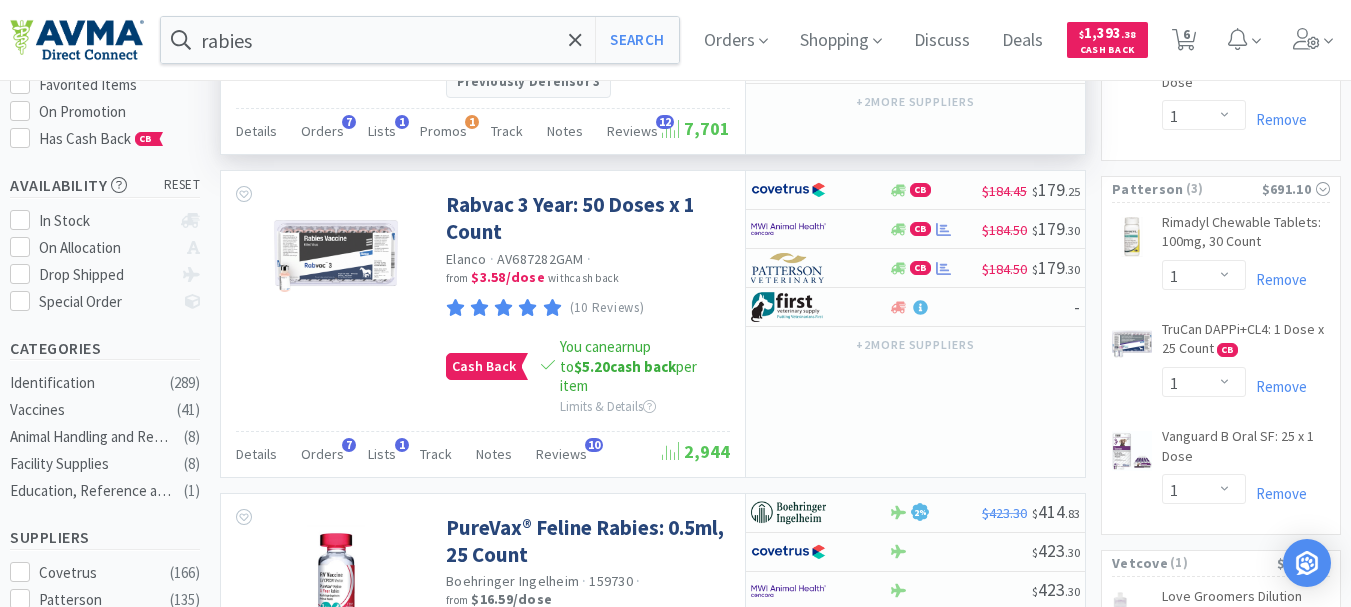 scroll, scrollTop: 300, scrollLeft: 0, axis: vertical 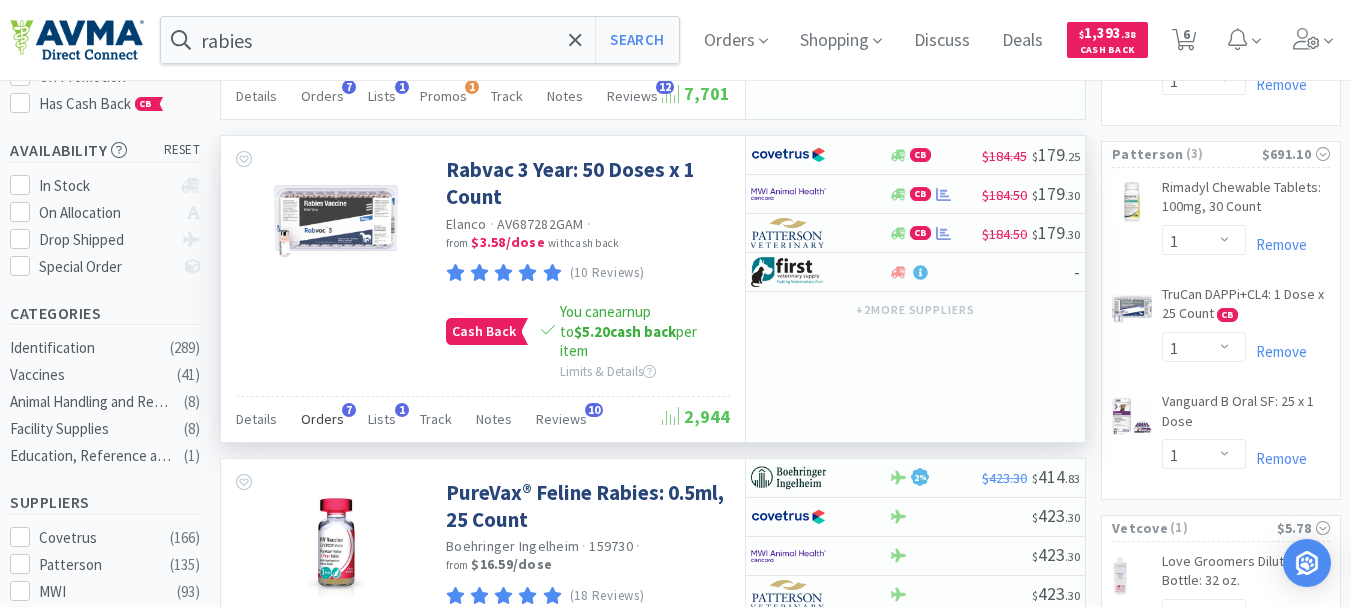 click on "Orders" at bounding box center [256, 96] 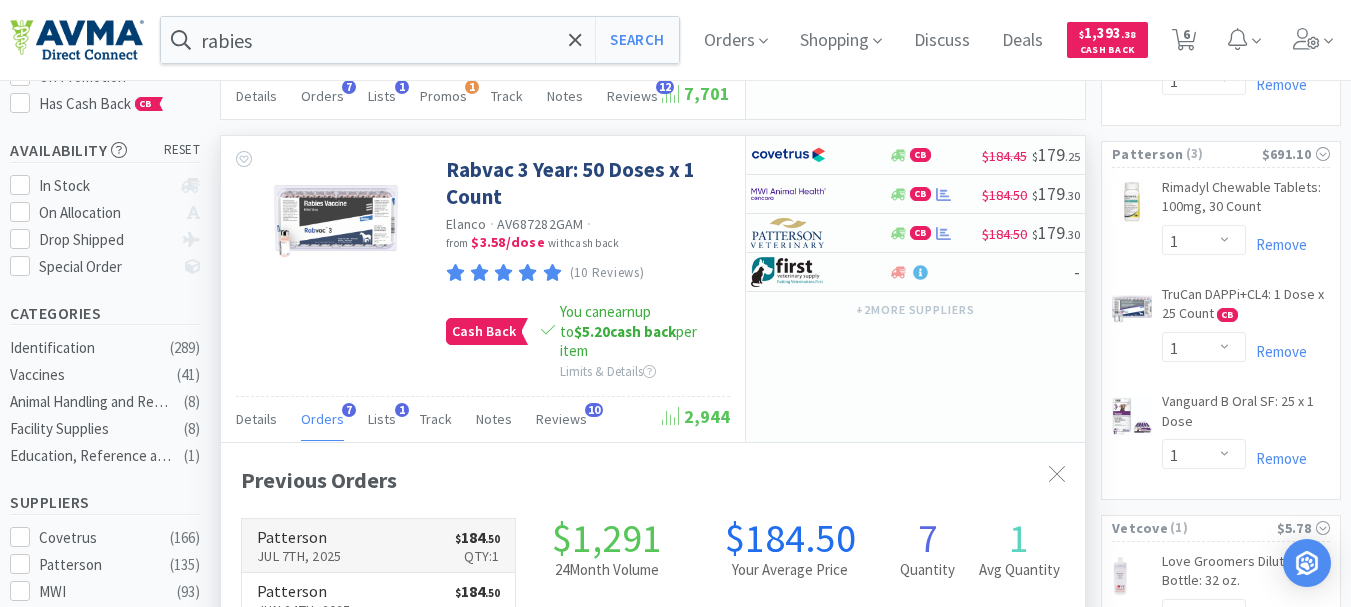 scroll, scrollTop: 999520, scrollLeft: 999136, axis: both 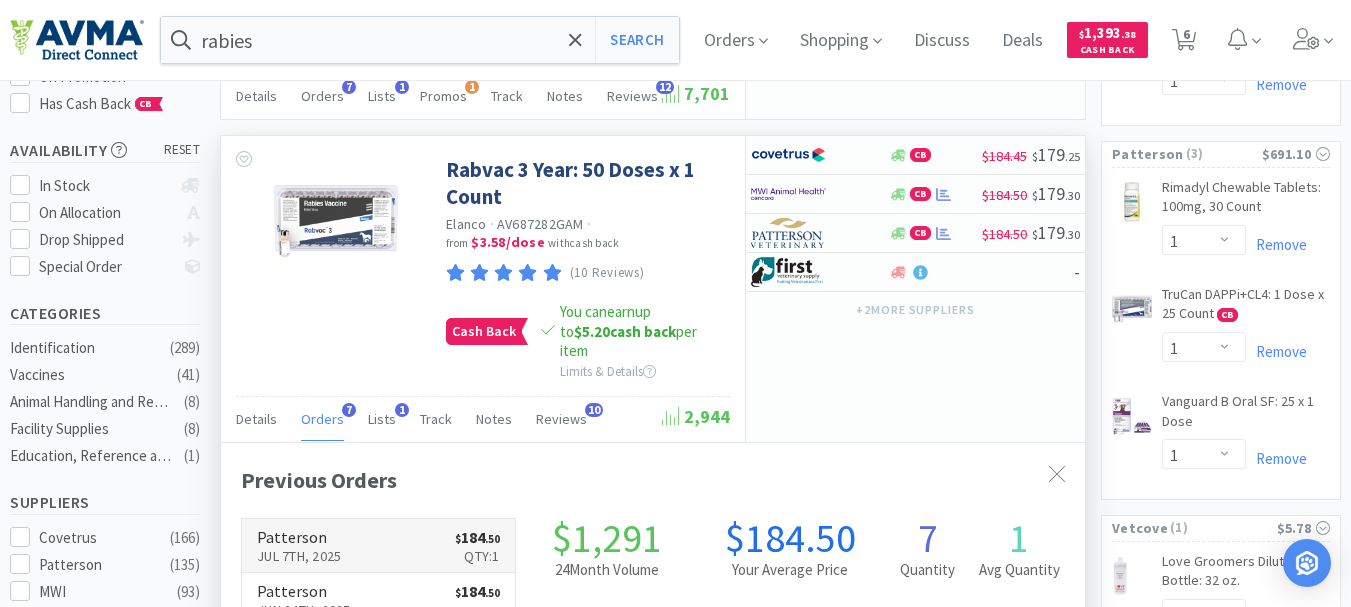 click on "Jul 7th, 2025" at bounding box center [299, 556] 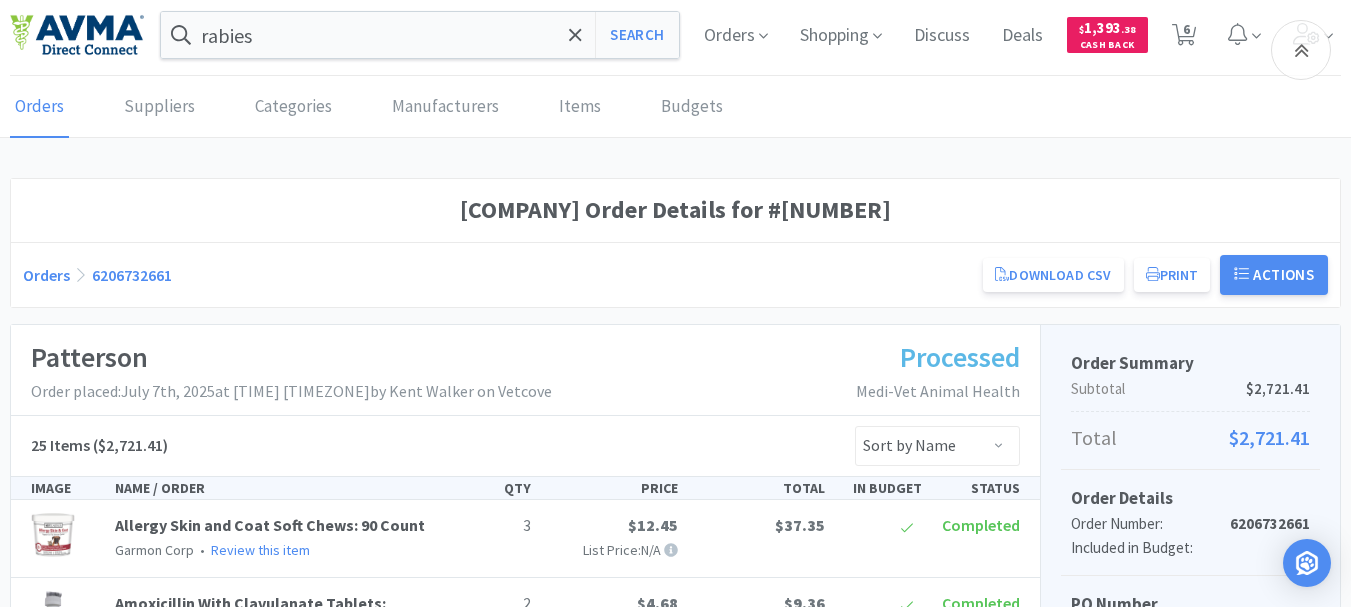 scroll, scrollTop: 0, scrollLeft: 0, axis: both 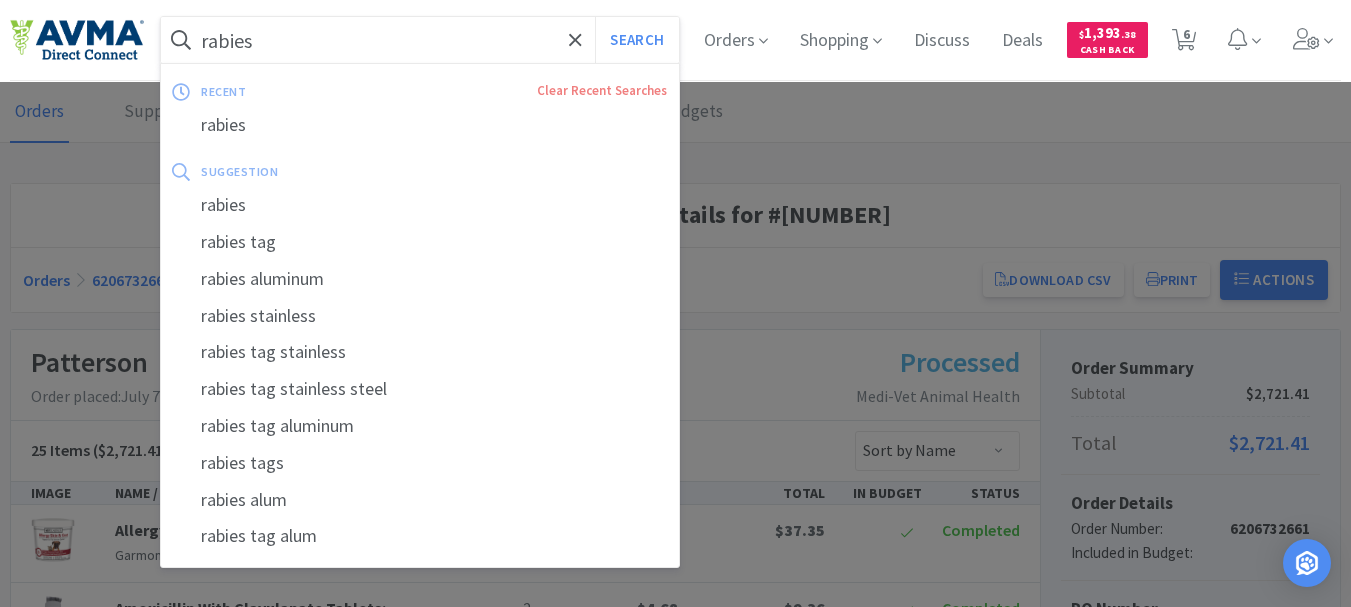 click on "rabies" at bounding box center [420, 40] 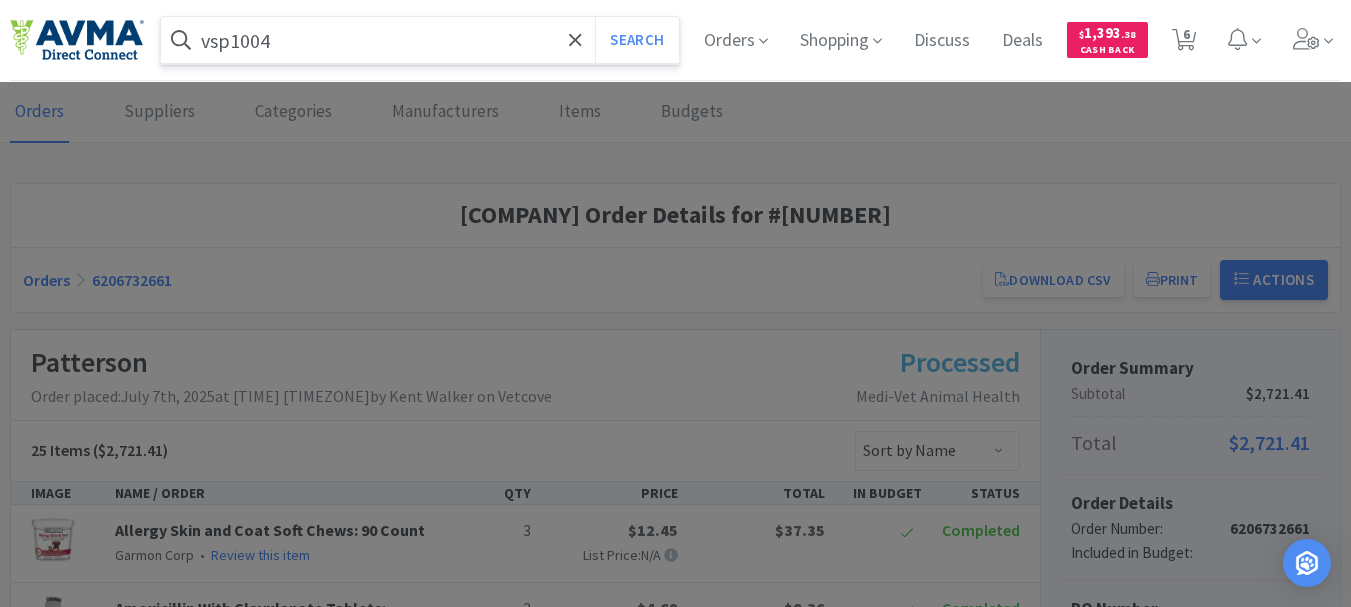 click on "Search" at bounding box center (636, 40) 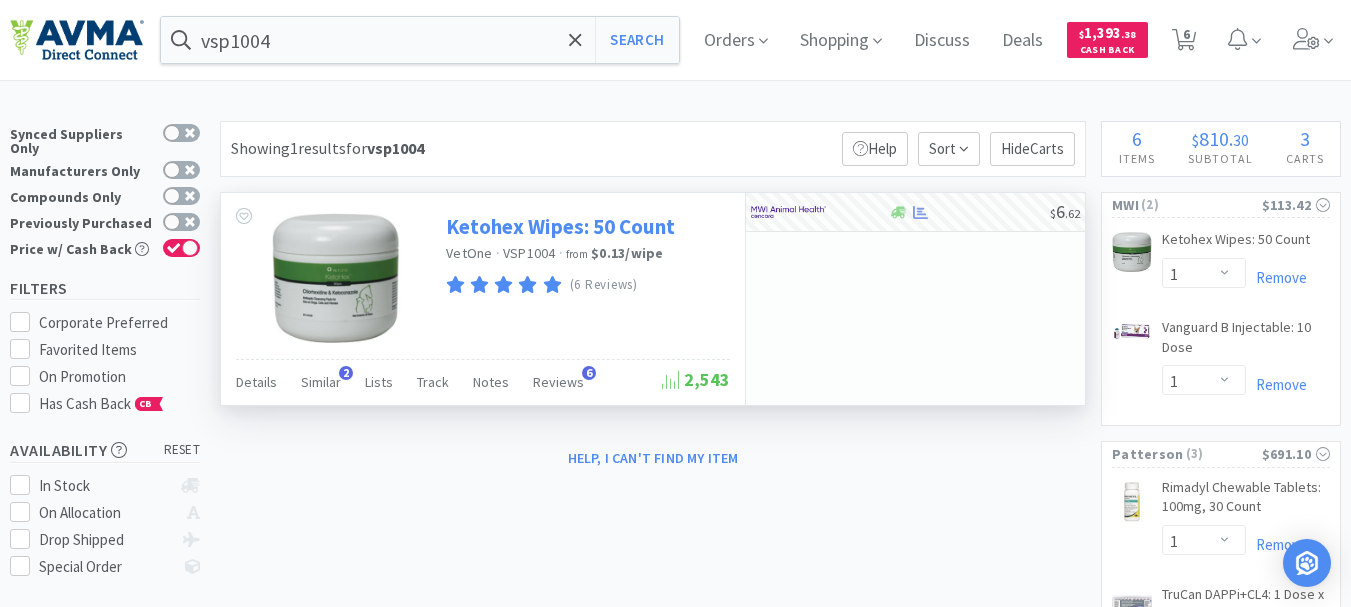 click on "Ketohex Wipes: 50 Count" at bounding box center [560, 226] 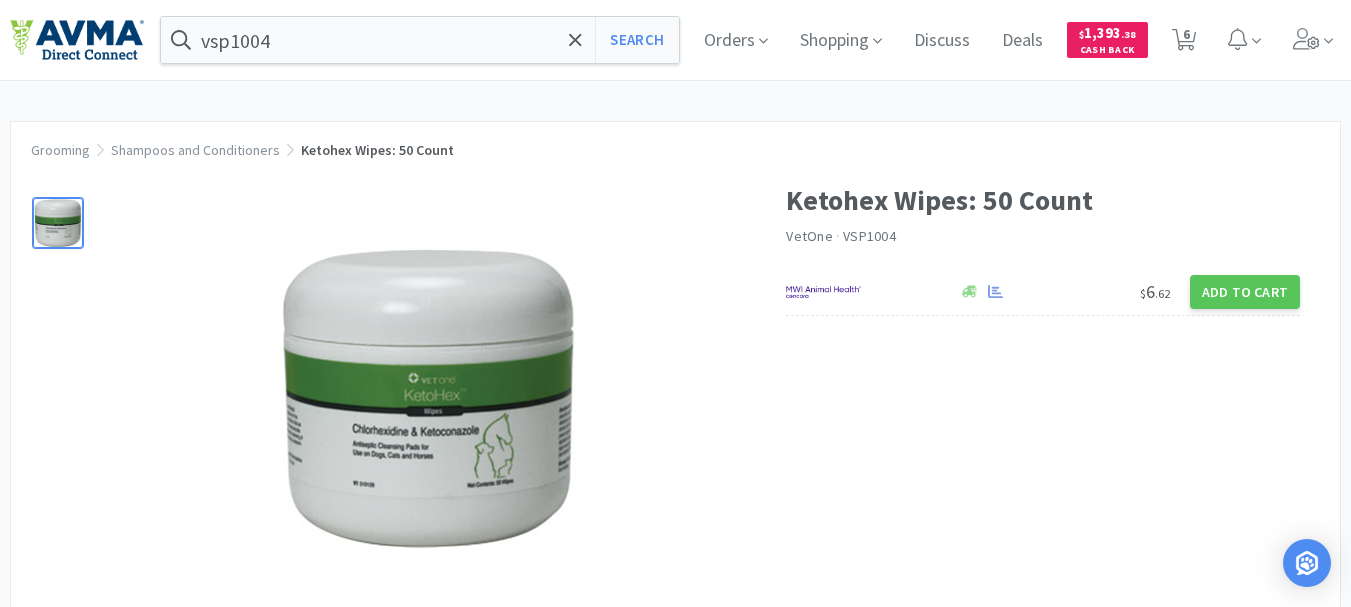 click on "VSP1004" at bounding box center (869, 236) 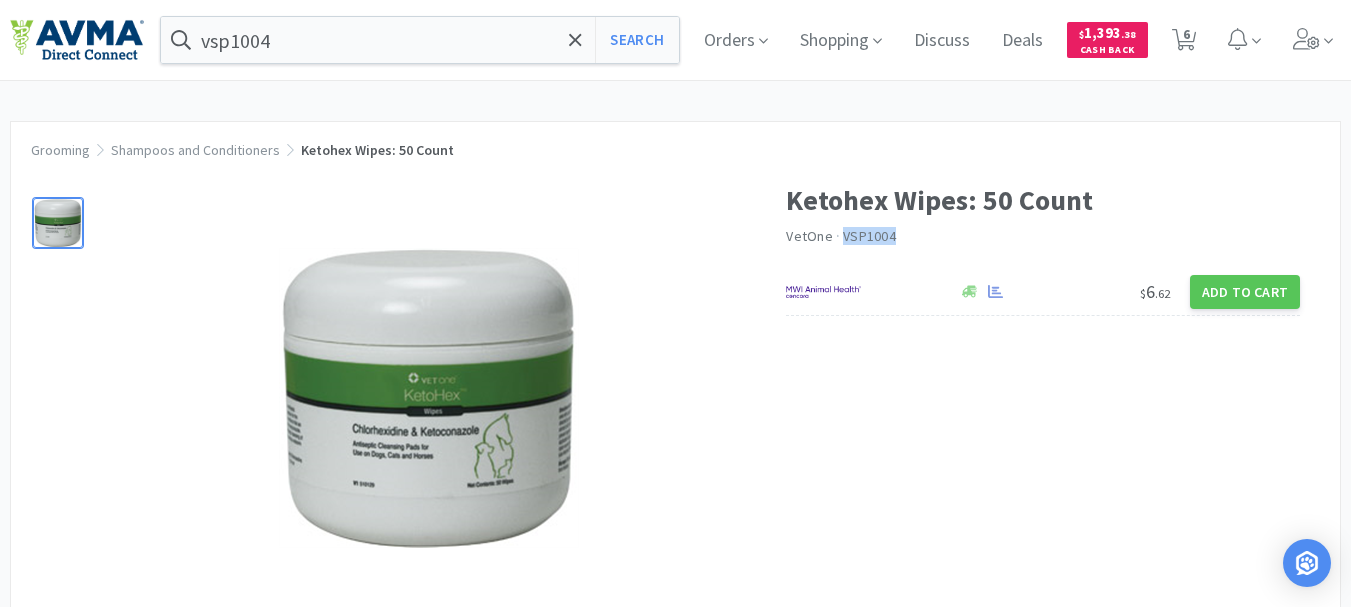 click on "VSP1004" at bounding box center [869, 236] 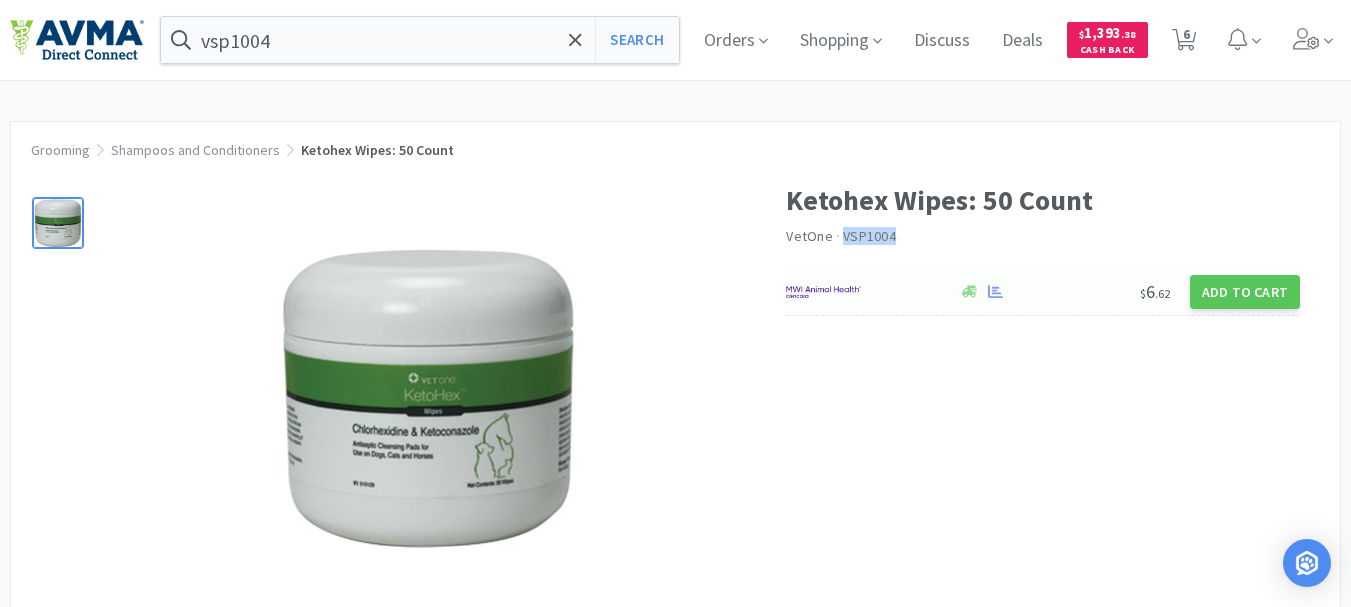 click at bounding box center [823, 292] 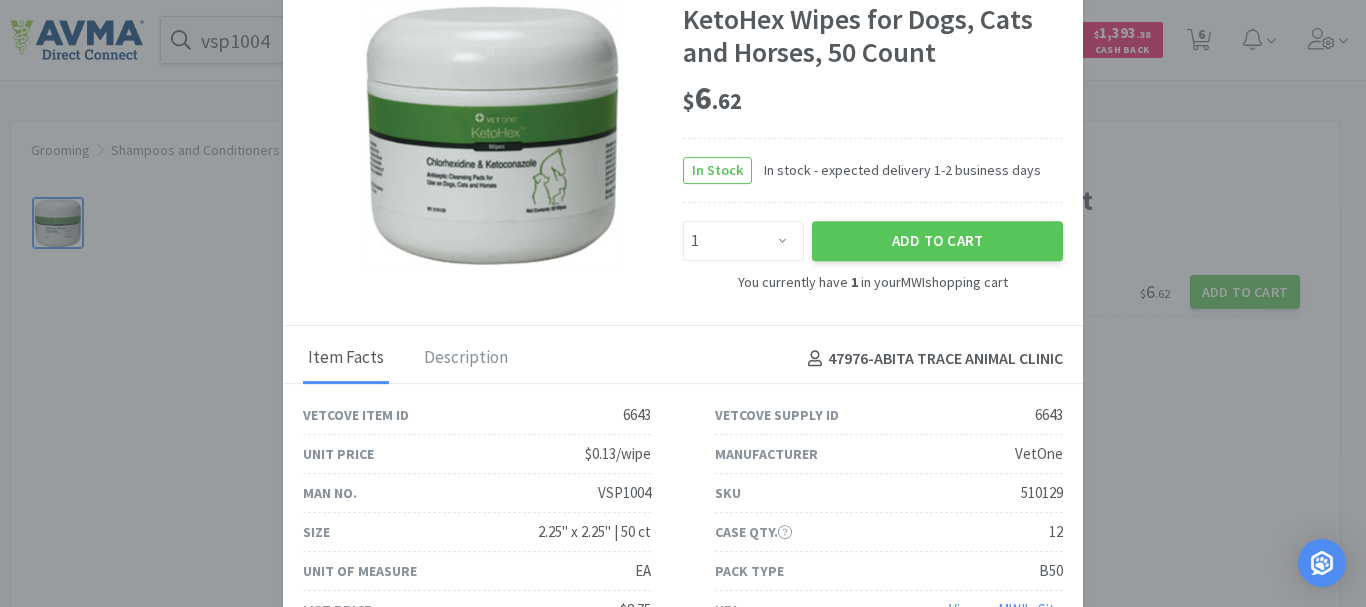 click on "510129" at bounding box center (637, 415) 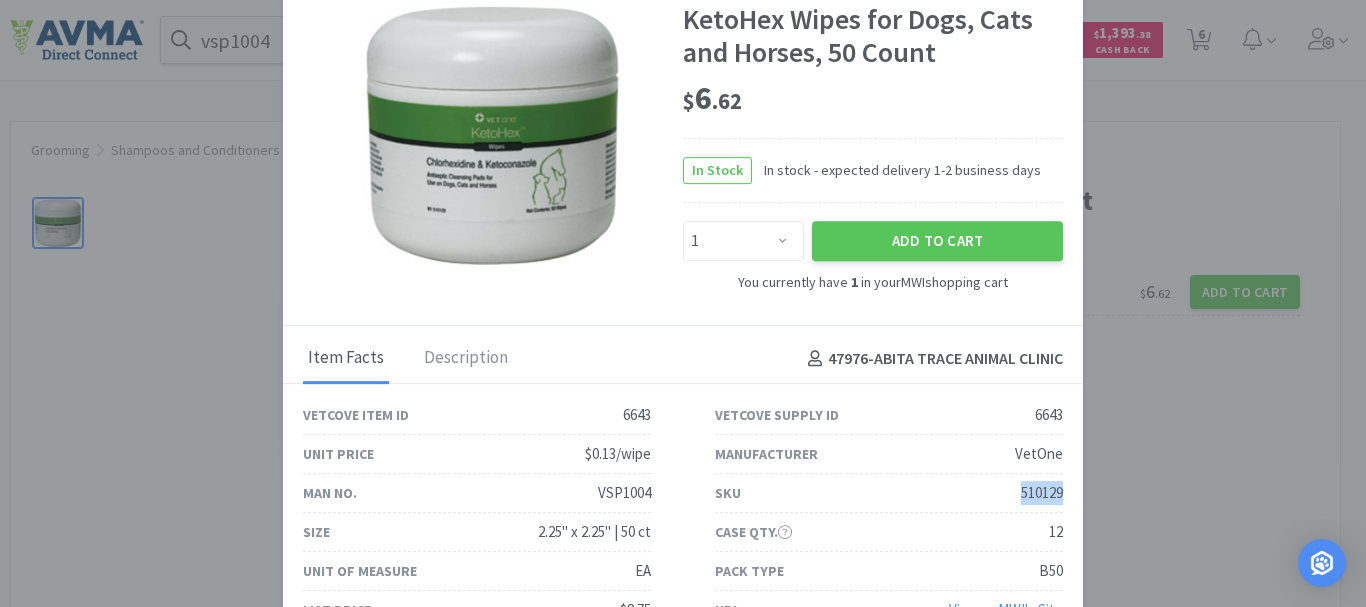 click on "510129" at bounding box center [637, 415] 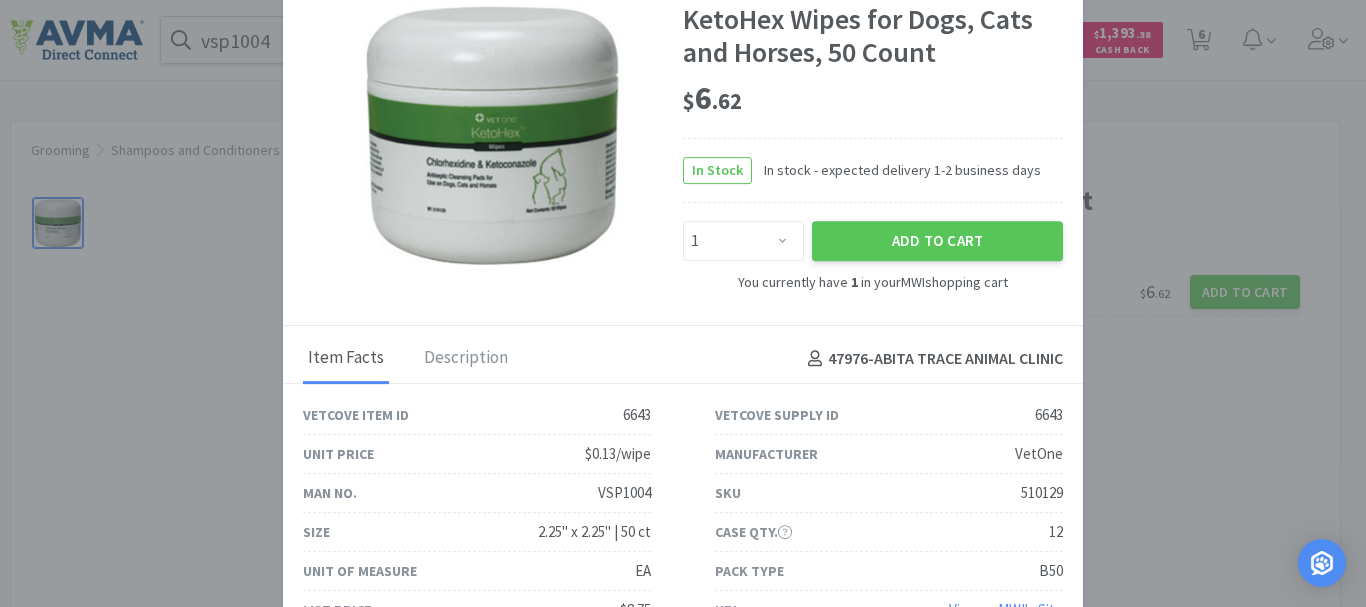drag, startPoint x: 1137, startPoint y: 141, endPoint x: 1106, endPoint y: 101, distance: 50.606323 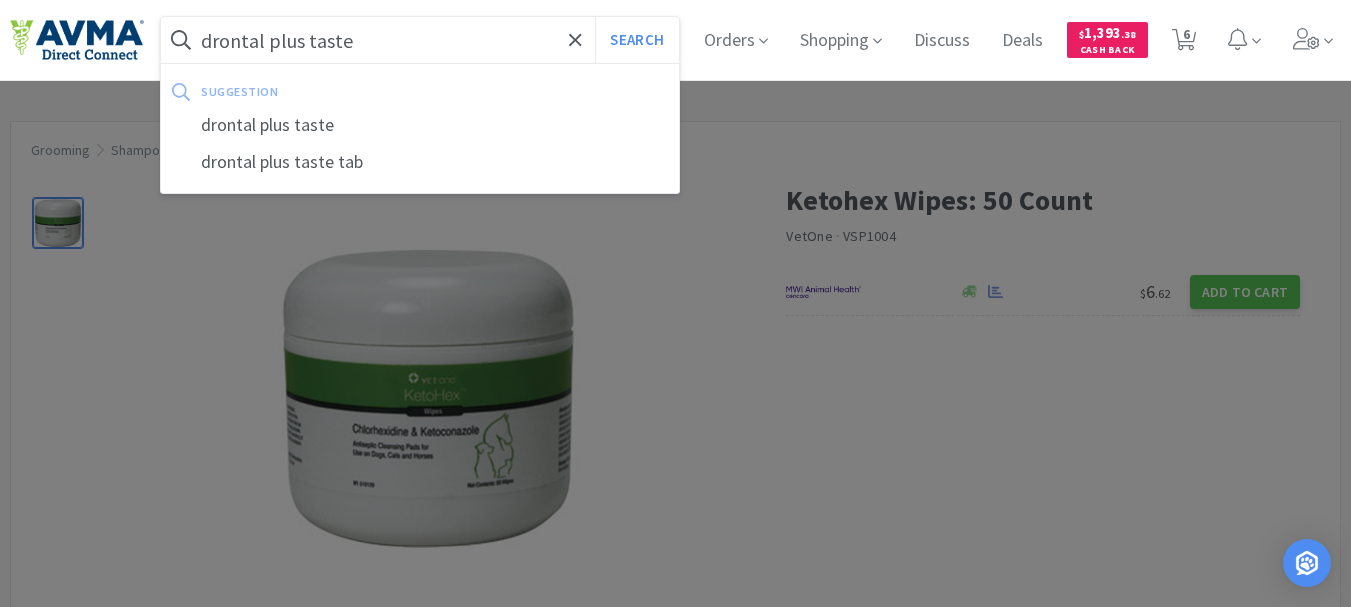 click on "Search" at bounding box center (636, 40) 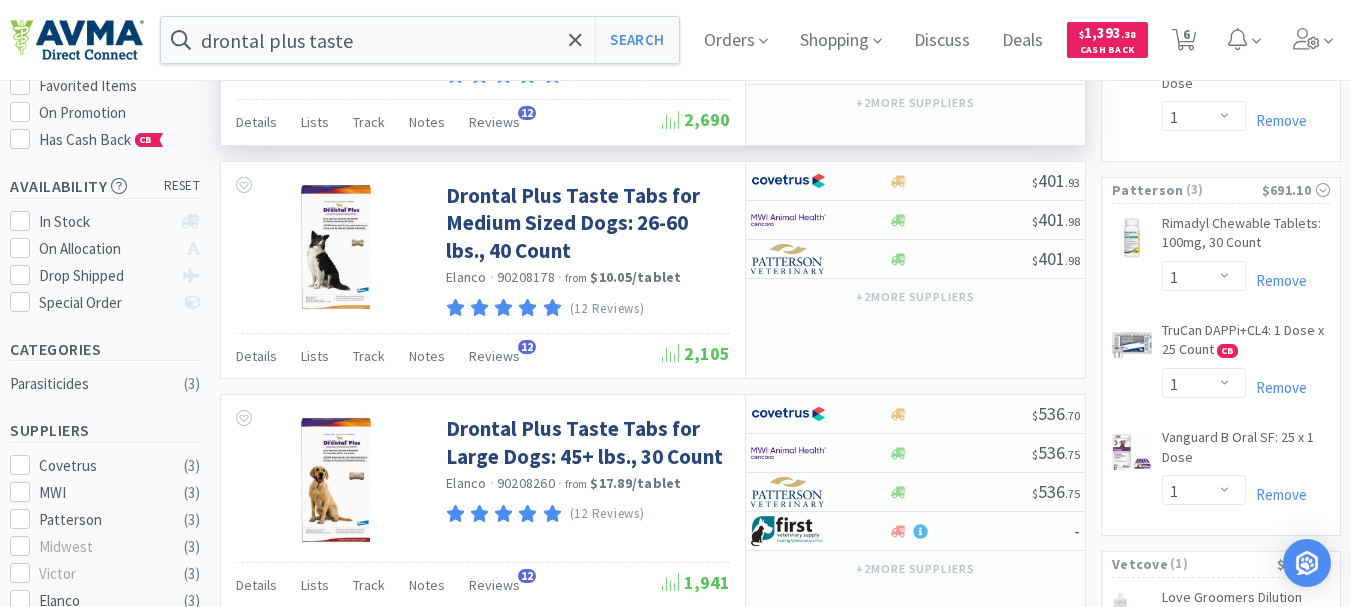 scroll, scrollTop: 300, scrollLeft: 0, axis: vertical 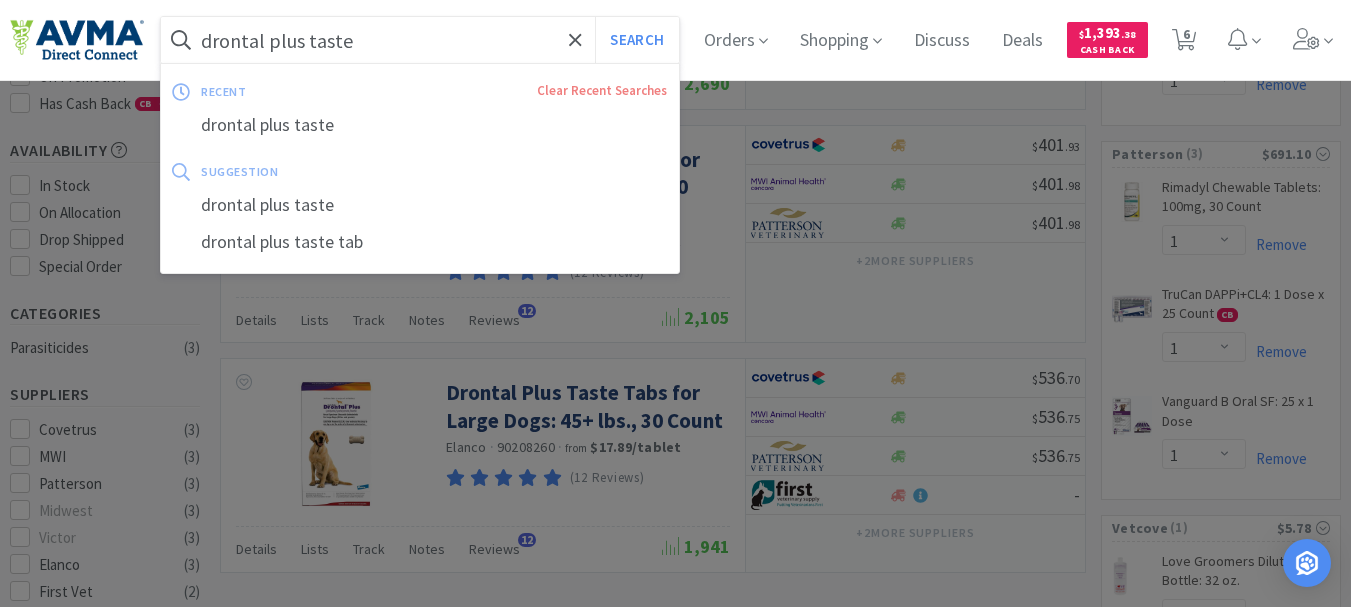 click on "drontal plus taste" at bounding box center [420, 40] 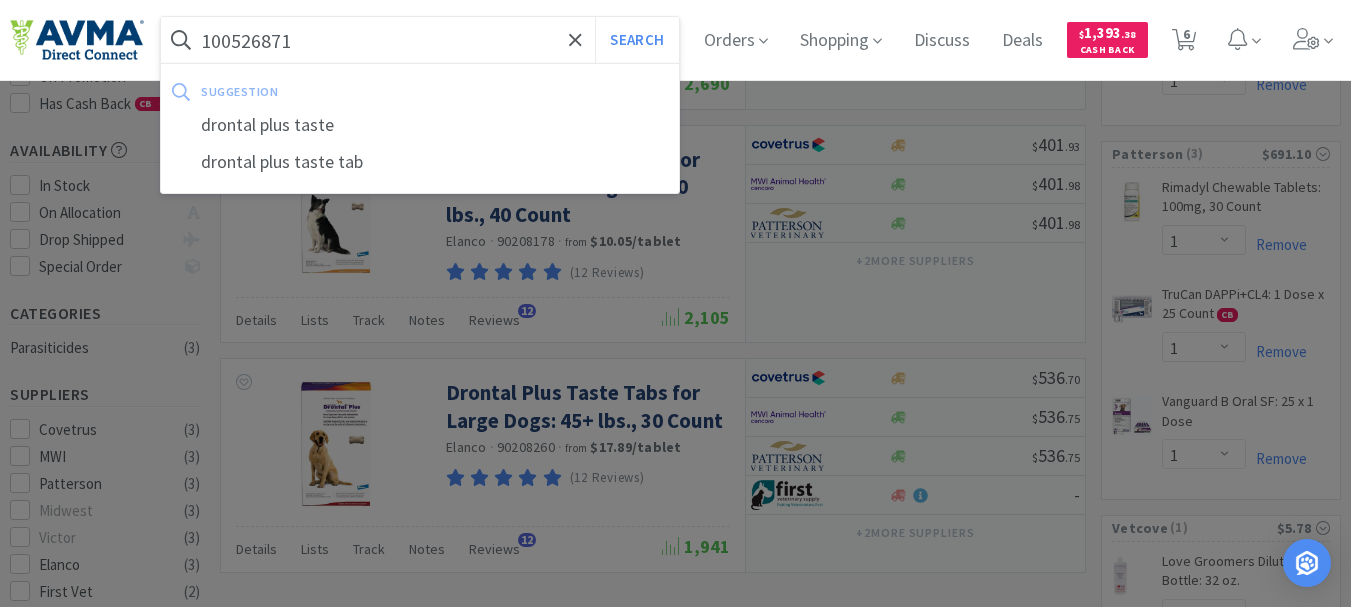 click on "Search" at bounding box center [636, 40] 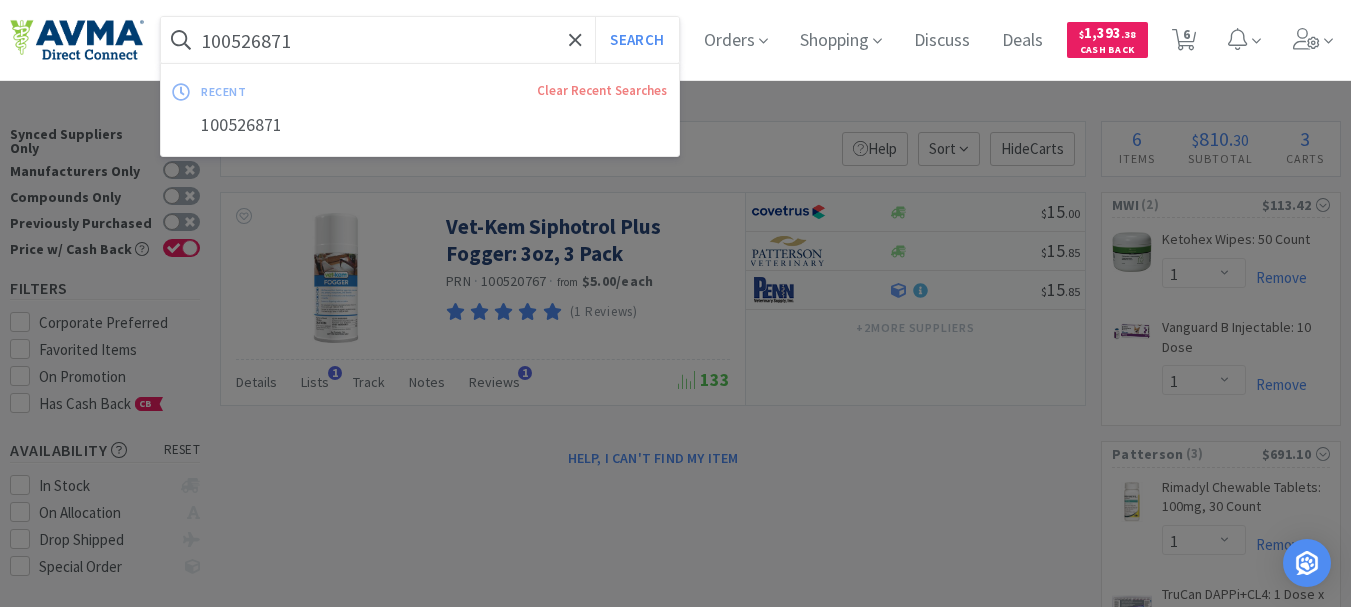 click on "100526871" at bounding box center [420, 40] 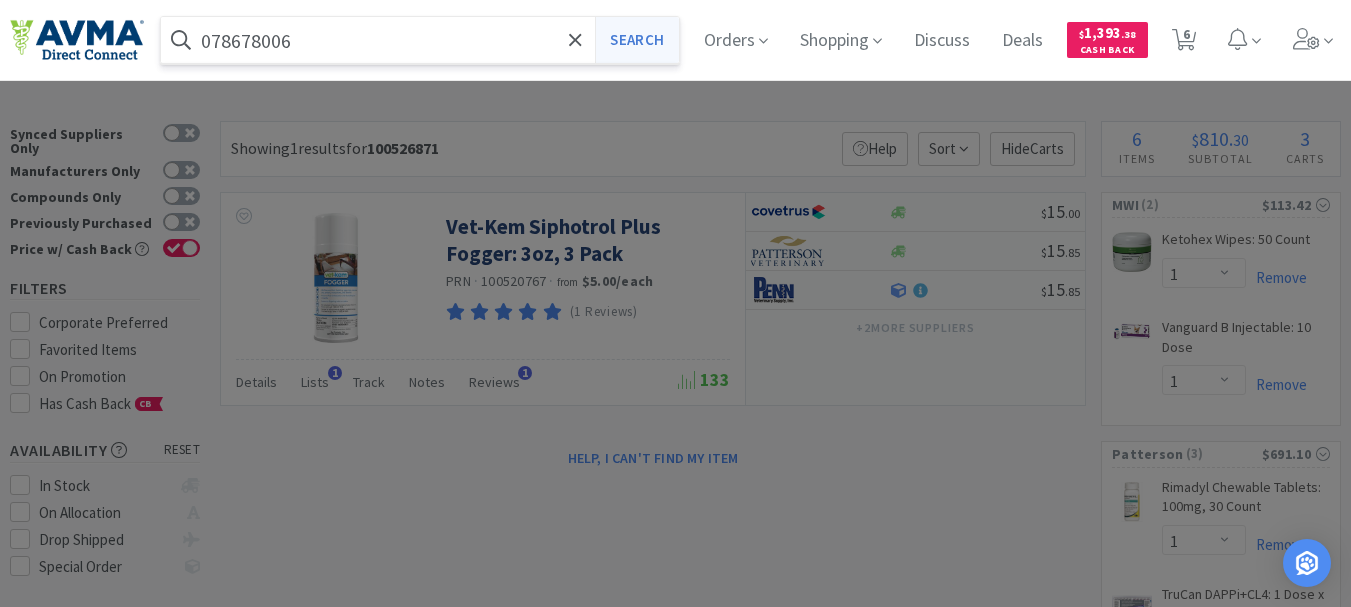 type on "078678006" 